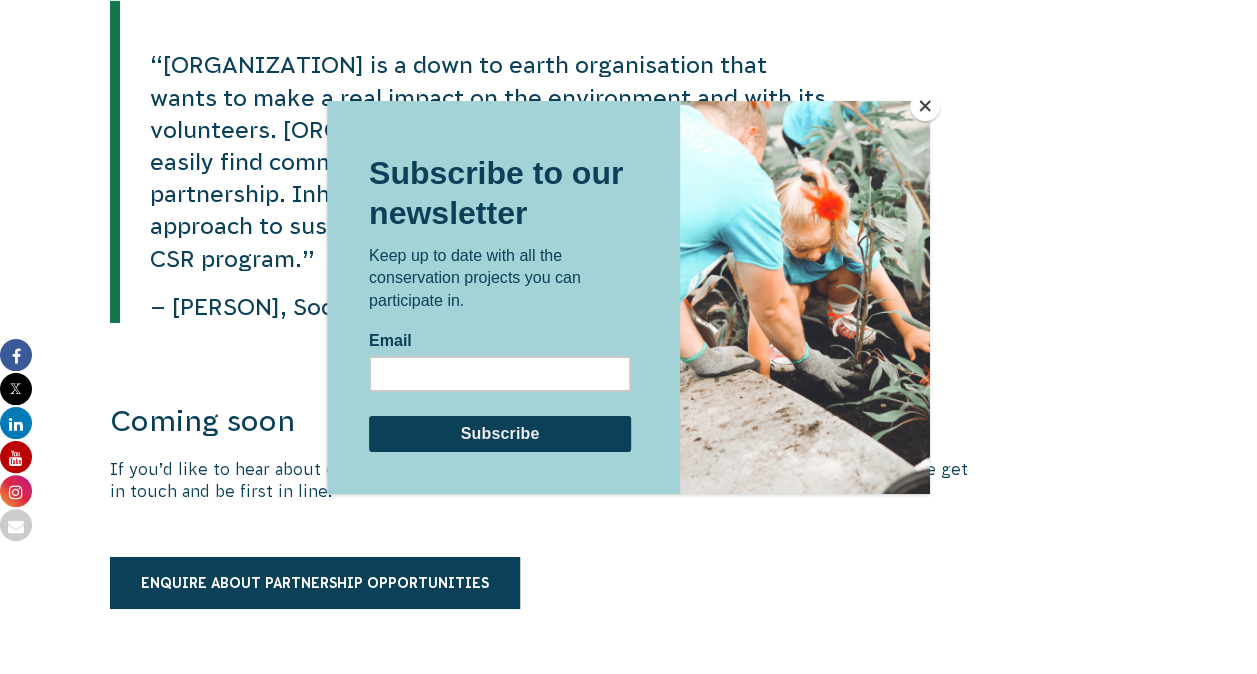 scroll, scrollTop: 3314, scrollLeft: 0, axis: vertical 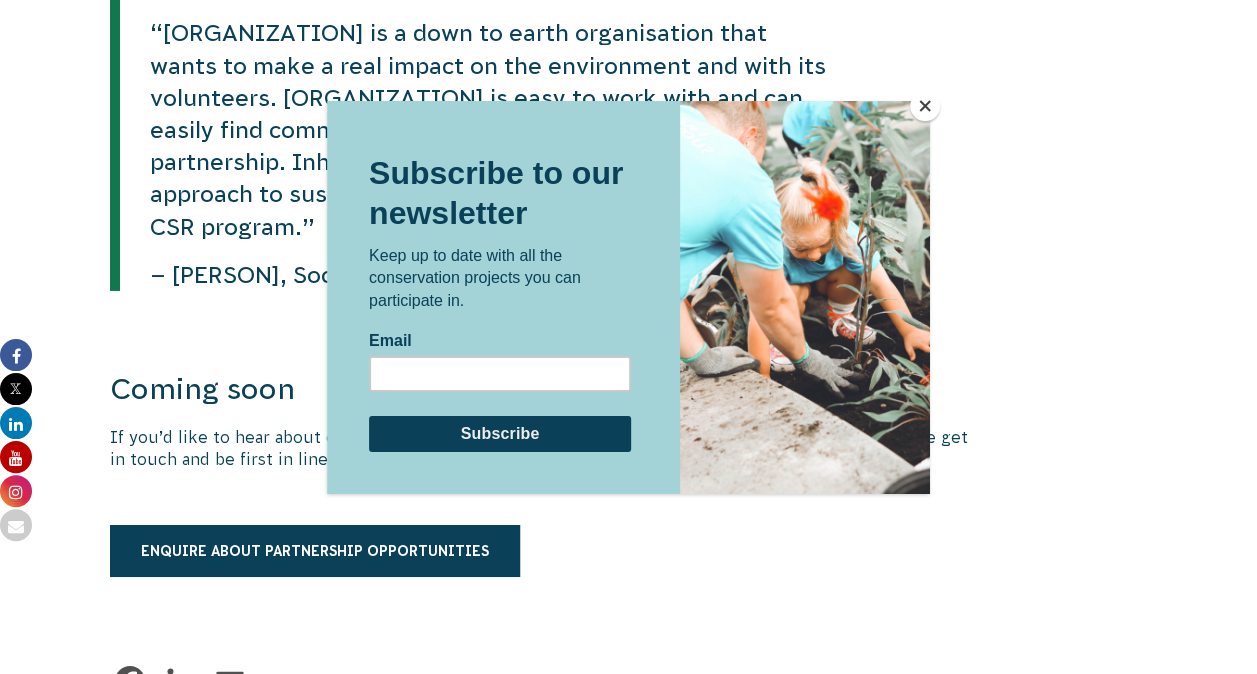 click at bounding box center [925, 106] 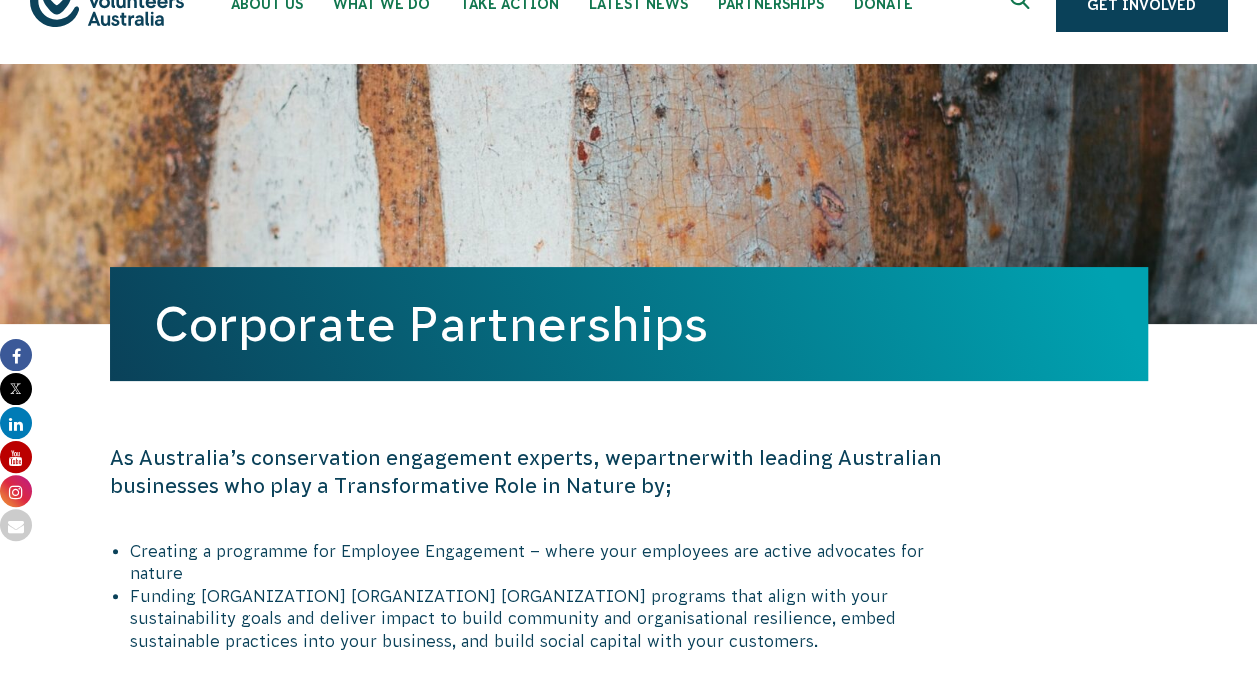 scroll, scrollTop: 0, scrollLeft: 0, axis: both 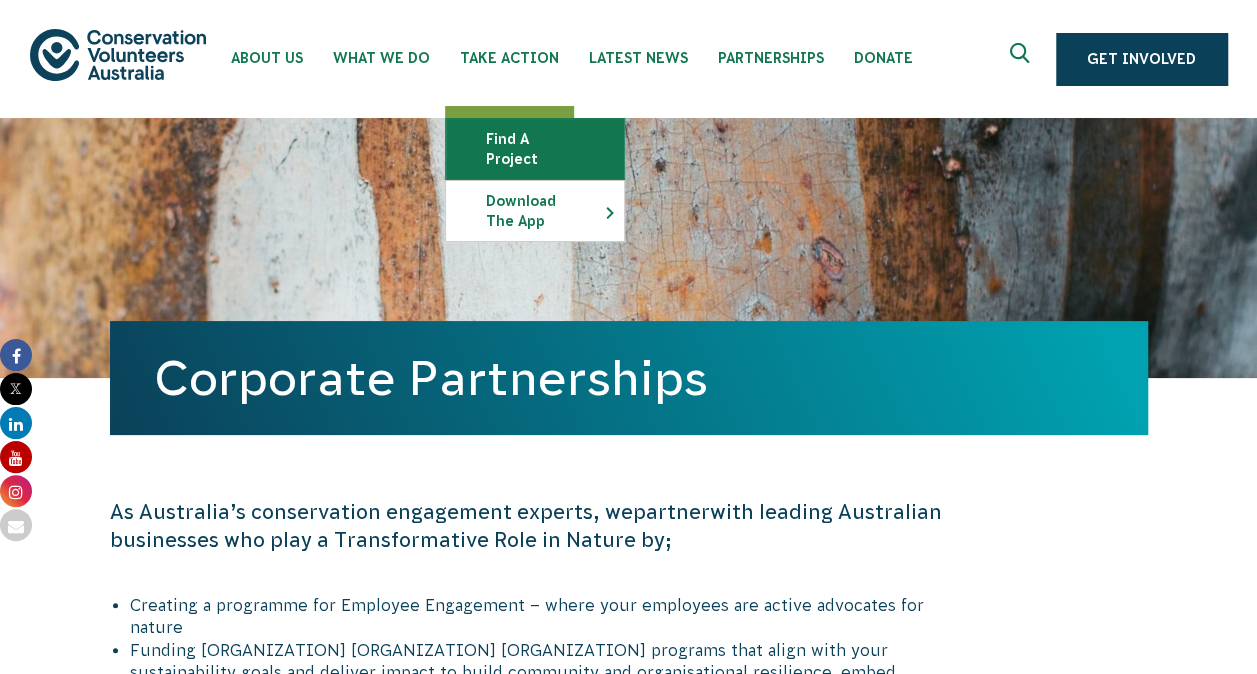 click on "Find a project" at bounding box center (535, 149) 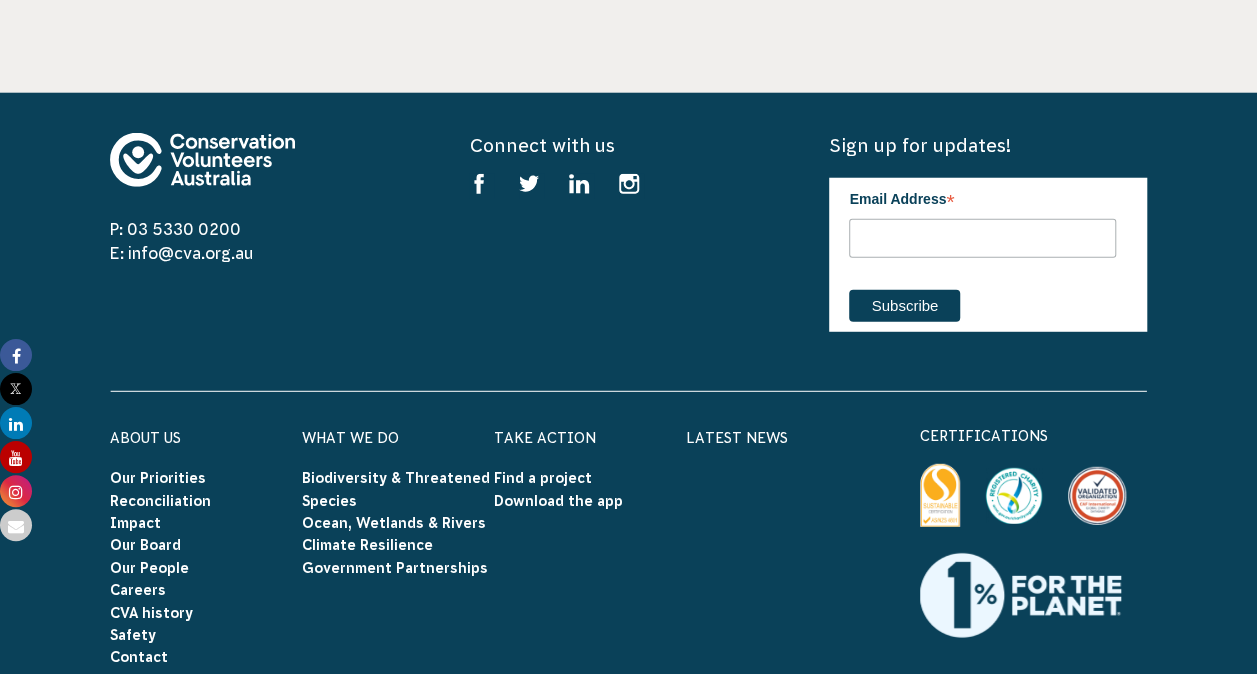 scroll, scrollTop: 2341, scrollLeft: 0, axis: vertical 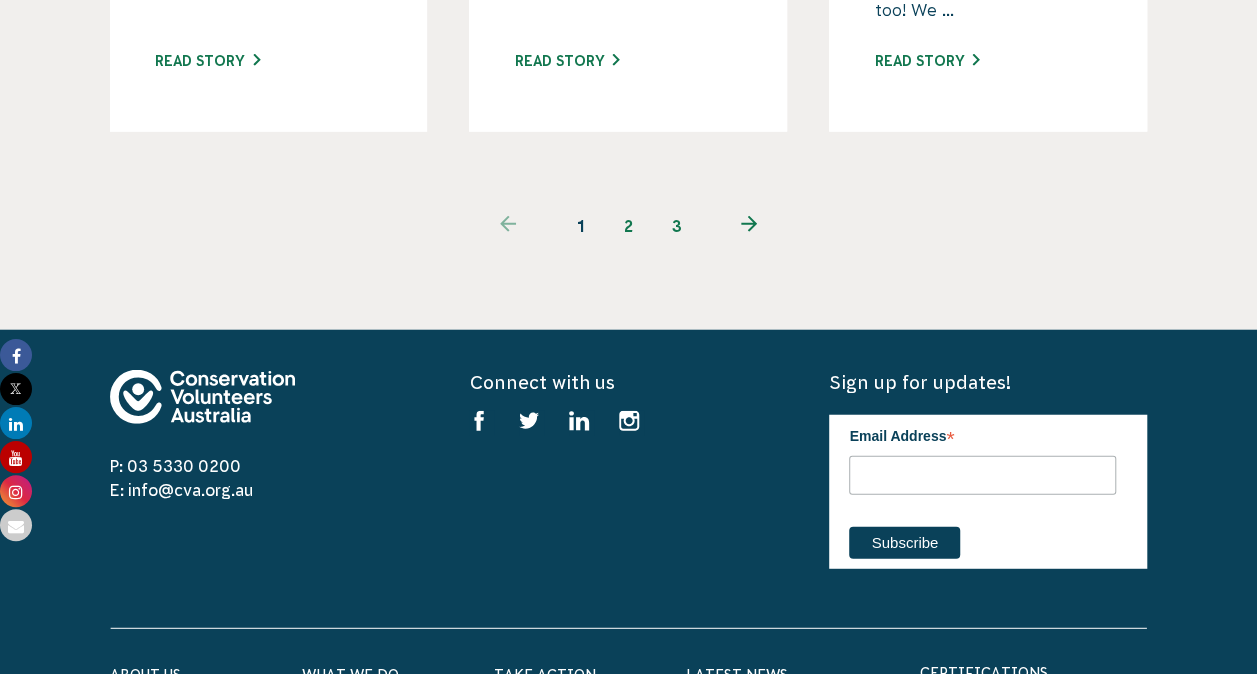 click on "2" at bounding box center (629, 226) 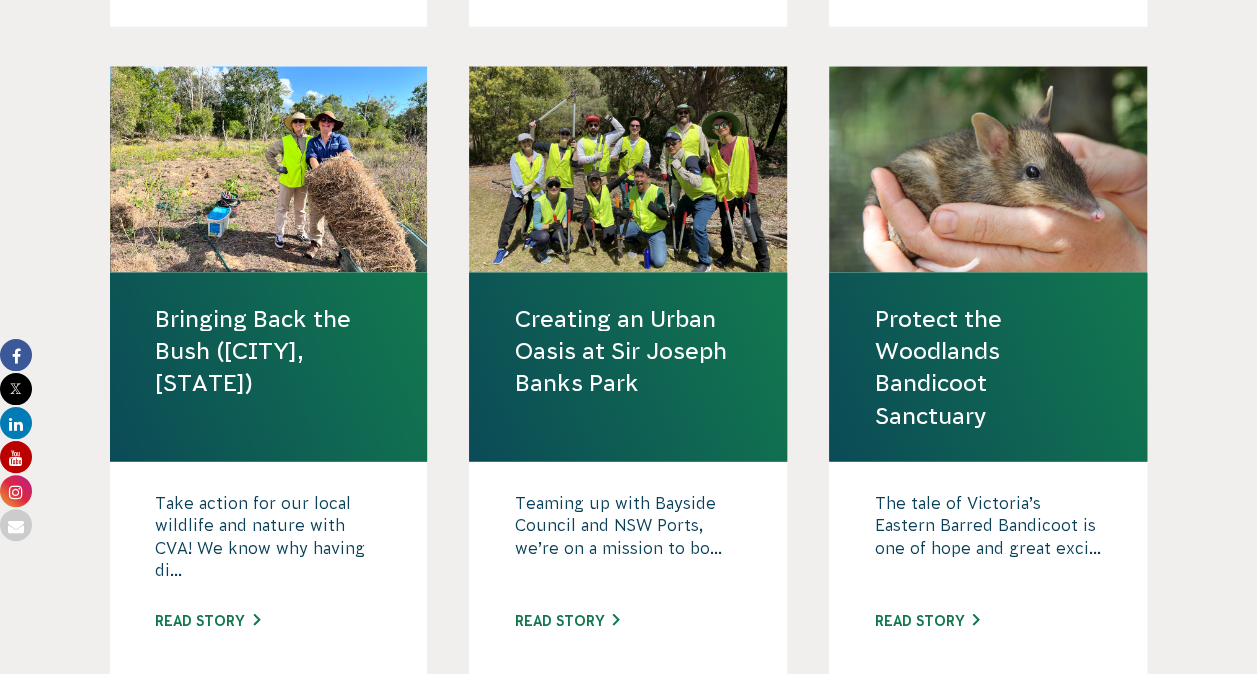 scroll, scrollTop: 2000, scrollLeft: 0, axis: vertical 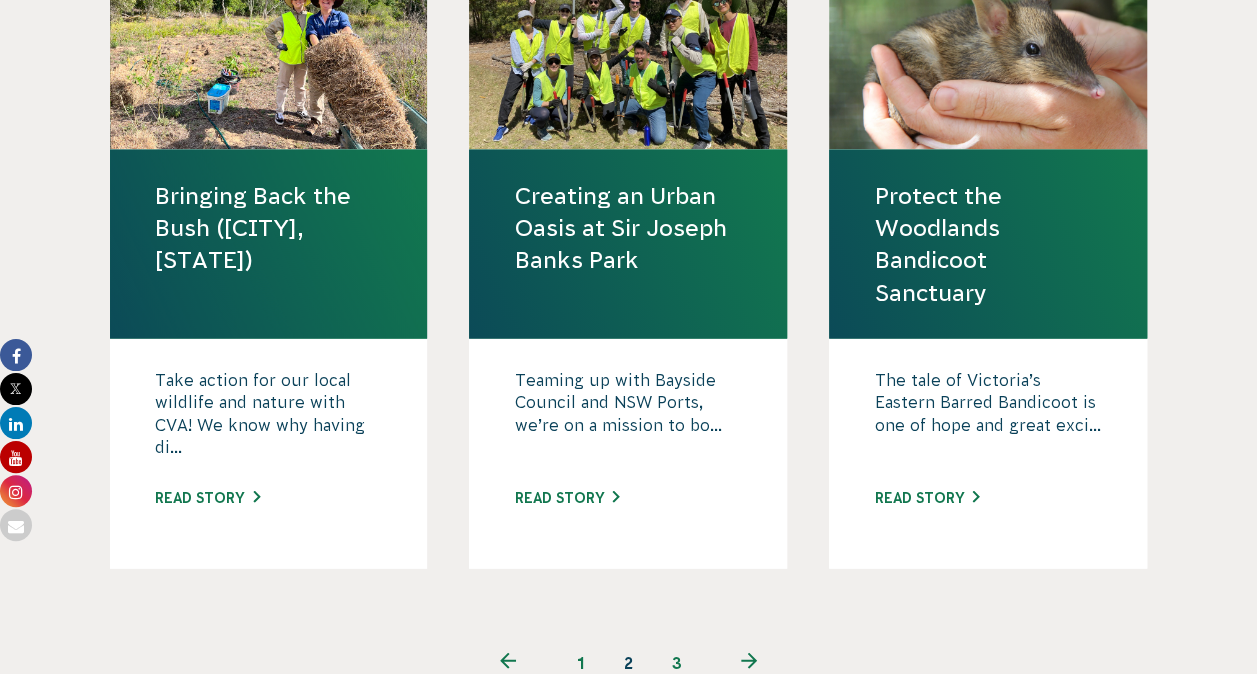 click on "Teaming up with Bayside Council and NSW Ports, we’re on a mission to bo..." at bounding box center [628, 419] 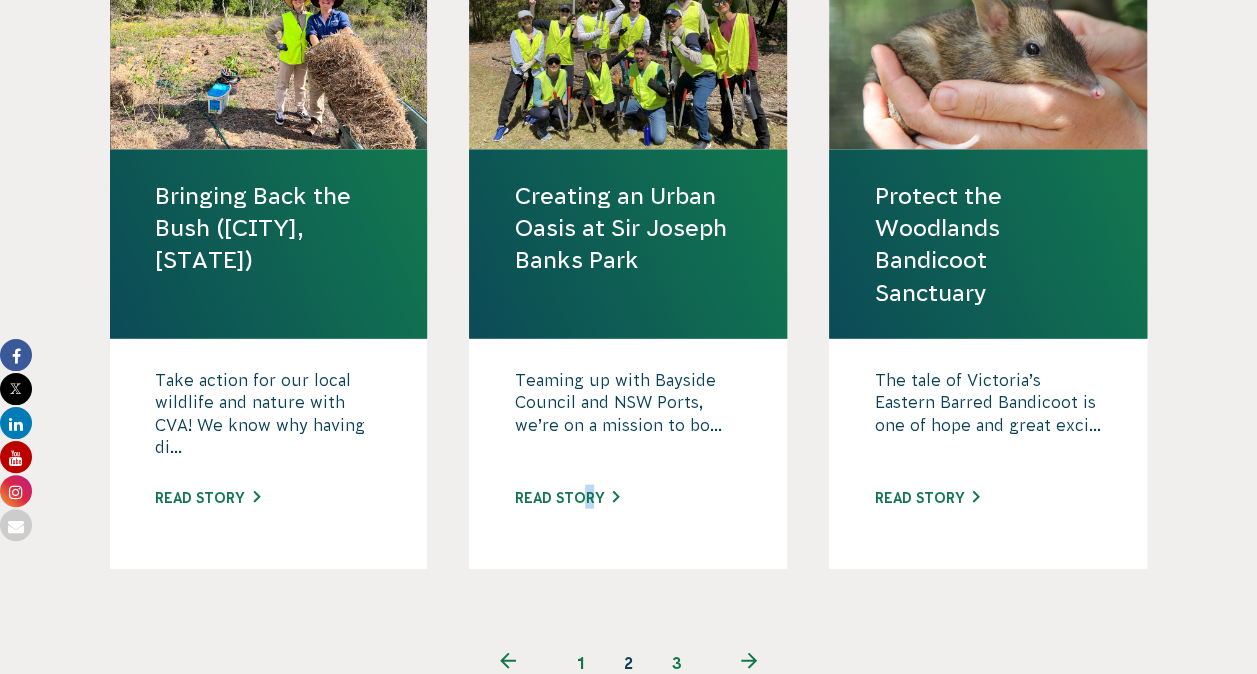 click on "Teaming up with Bayside Council and NSW Ports, we’re on a mission to bo...
Read story" at bounding box center [628, 454] 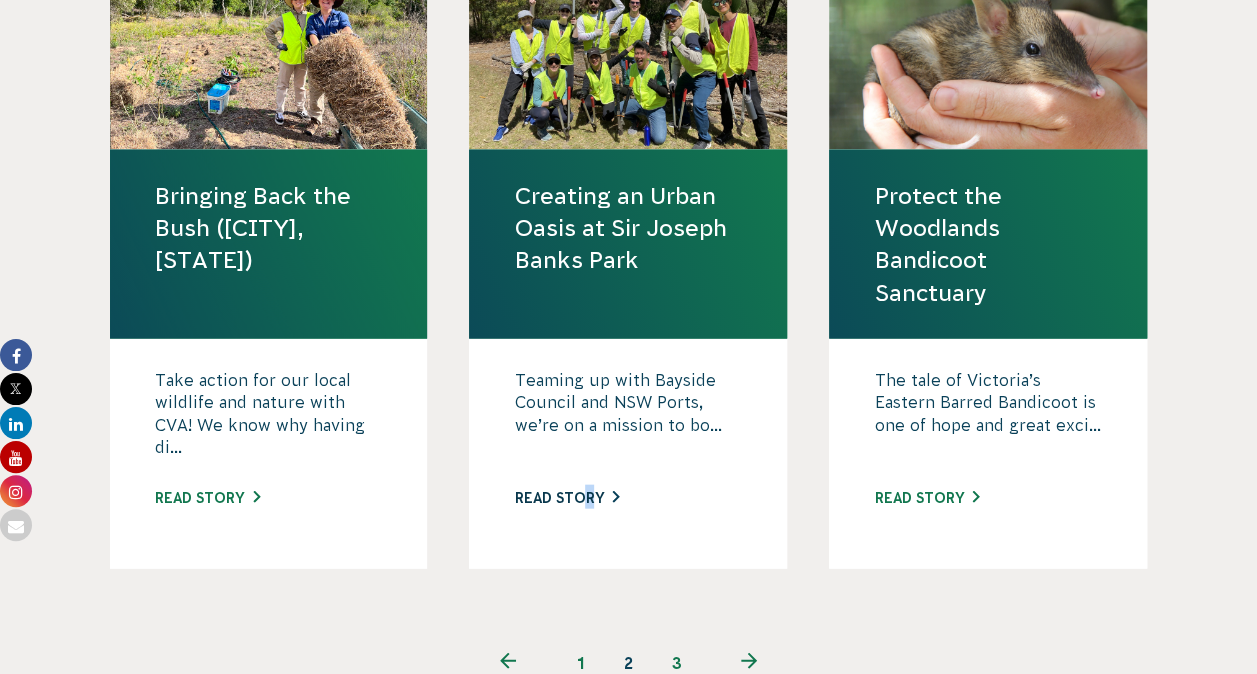 click on "Read story" at bounding box center [566, 498] 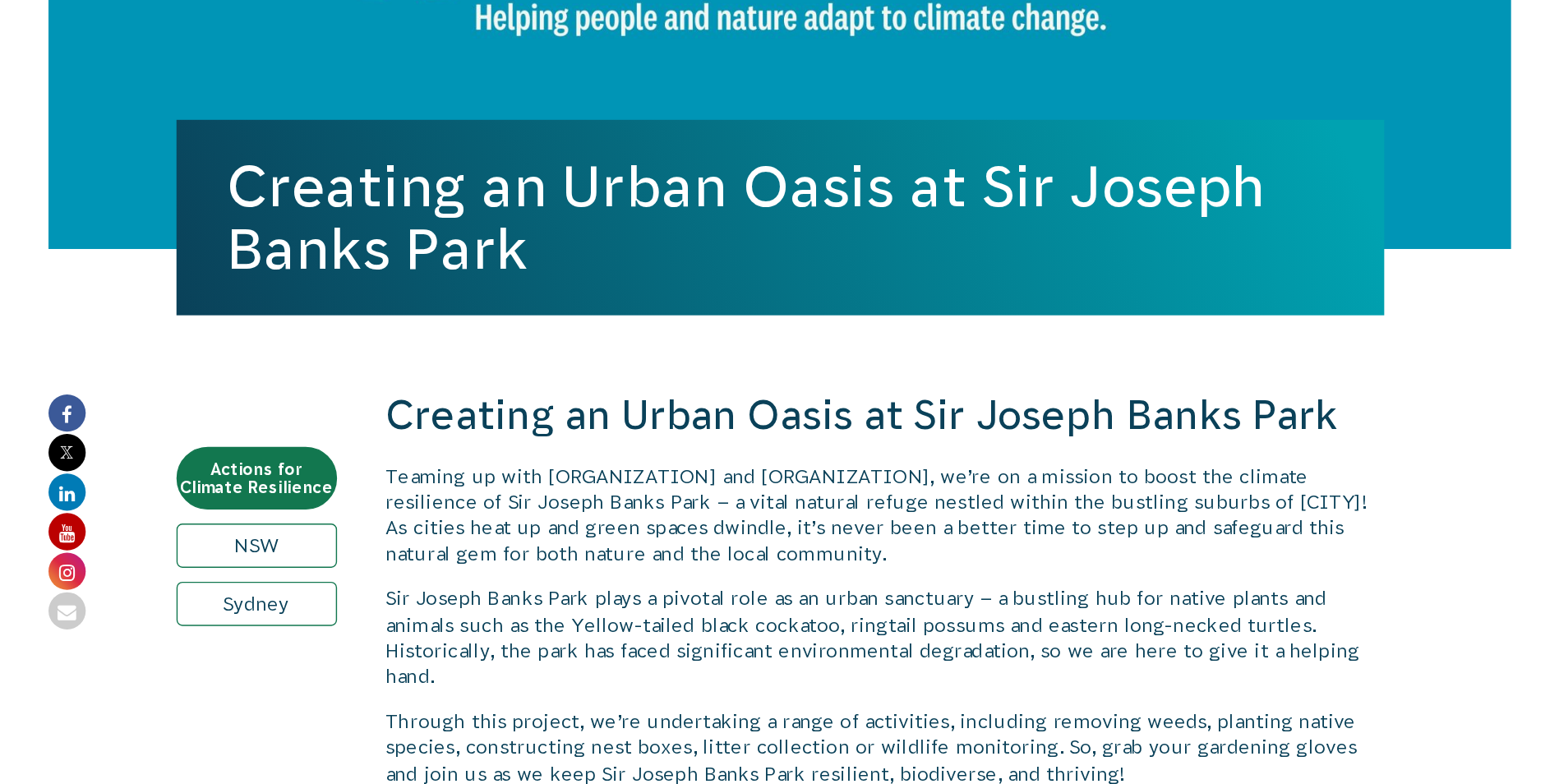 scroll, scrollTop: 82, scrollLeft: 0, axis: vertical 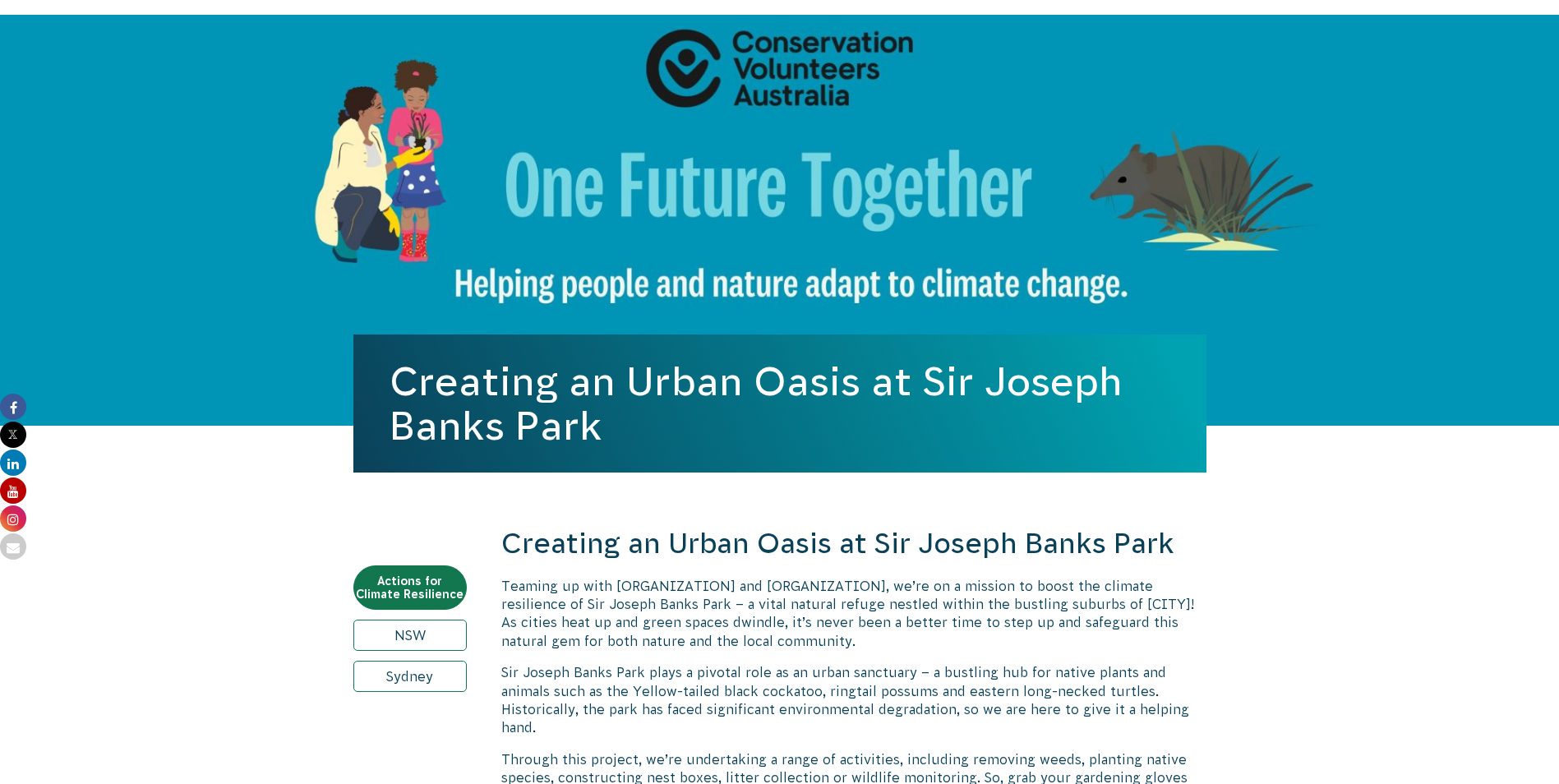 click on "Actions for Climate Resilience
[STATE]
[CITY]
Creating an Urban Oasis at Sir Joseph Banks Park
Teaming up with [ORGANIZATION] and [ORGANIZATION], we’re on a mission to boost the climate resilience of Sir Joseph Banks Park – a vital natural refuge nestled within the bustling suburbs of [CITY]! As cities heat up and green spaces dwindle, it’s never been a better time to step up and safeguard this natural gem for both nature and the local community.
Sir Joseph Banks Park plays a pivotal role as an urban sanctuary – a bustling hub for native plants and animals such as the Yellow-tailed black cockatoo, ringtail possums and eastern long-necked turtles. Historically, the park has faced significant environmental degradation, so we are here to give it a helping hand.
Proudly supported by [ORGANIZATION].
Can’t attend events on the ground?
." at bounding box center (780, 1492) 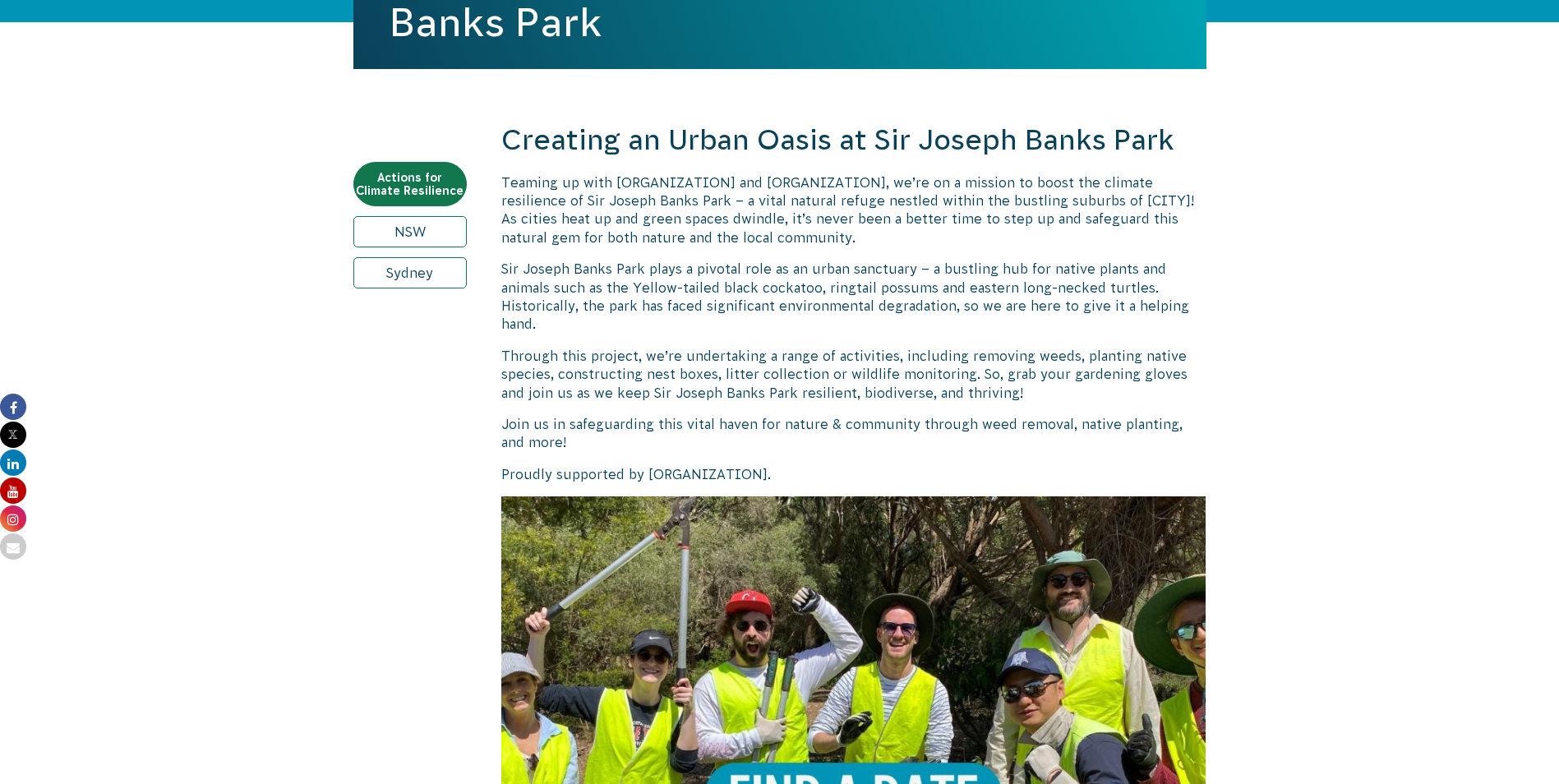 scroll, scrollTop: 493, scrollLeft: 0, axis: vertical 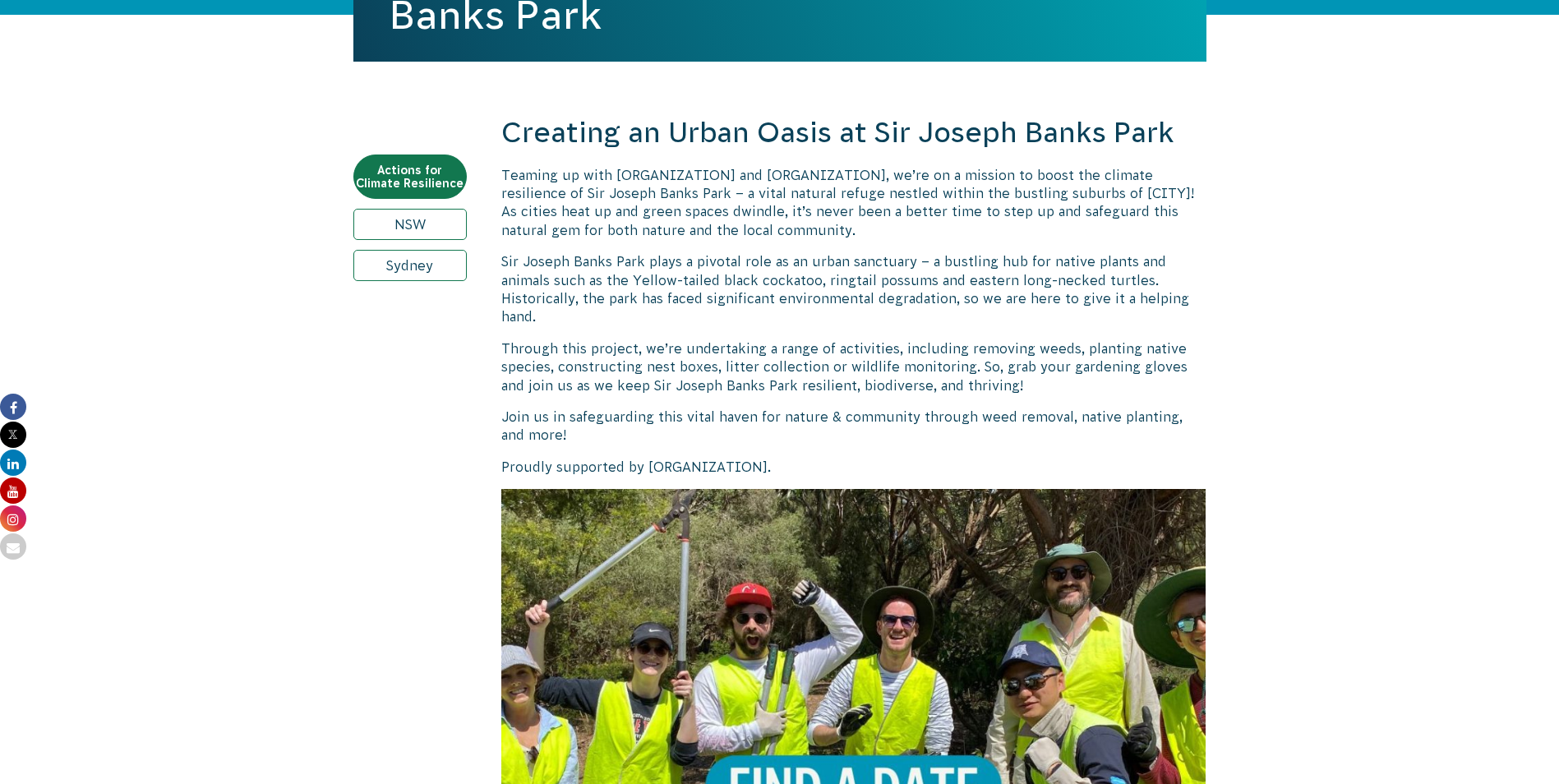drag, startPoint x: 1394, startPoint y: 108, endPoint x: 1385, endPoint y: 108, distance: 9 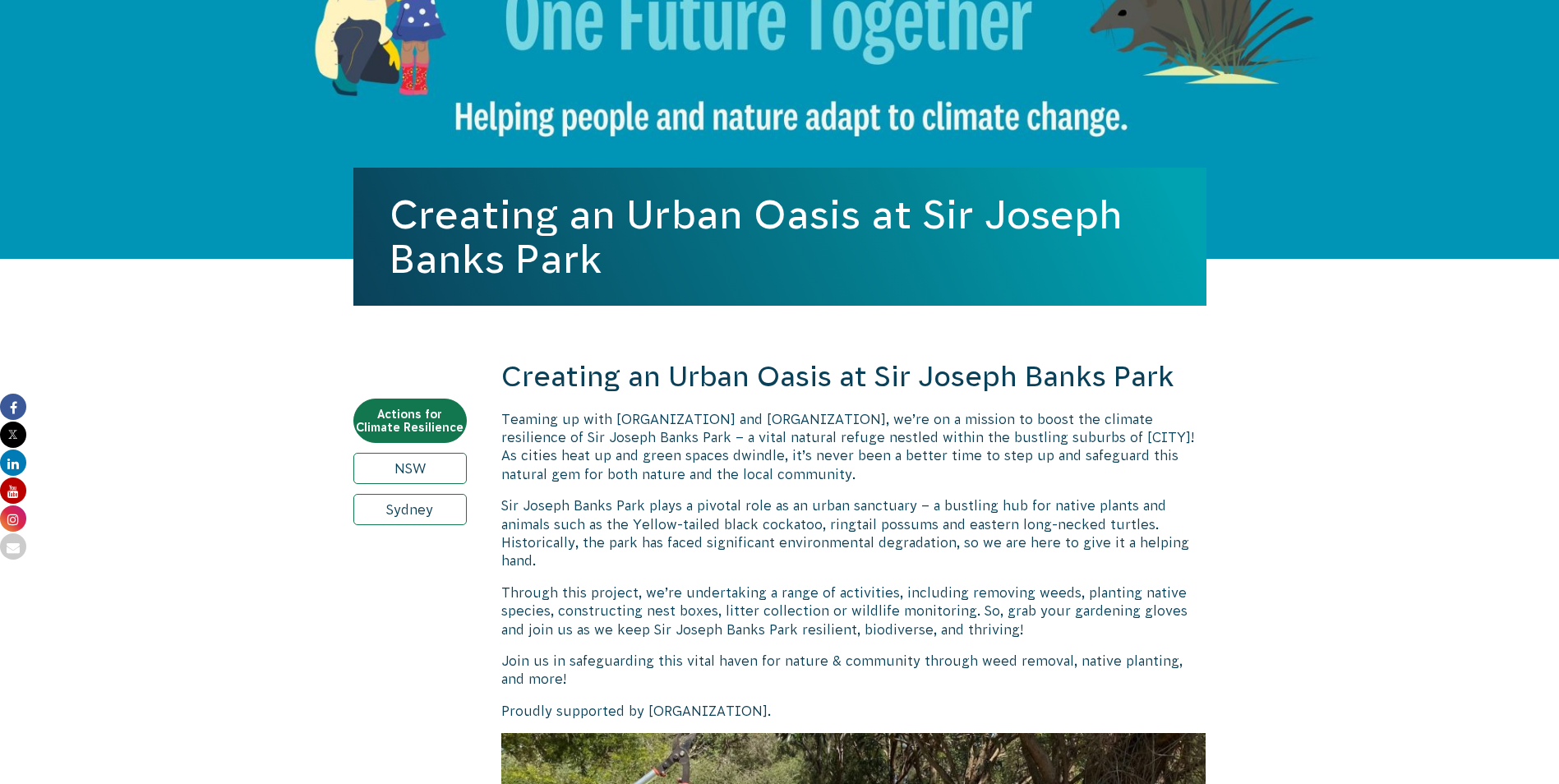 scroll, scrollTop: 0, scrollLeft: 0, axis: both 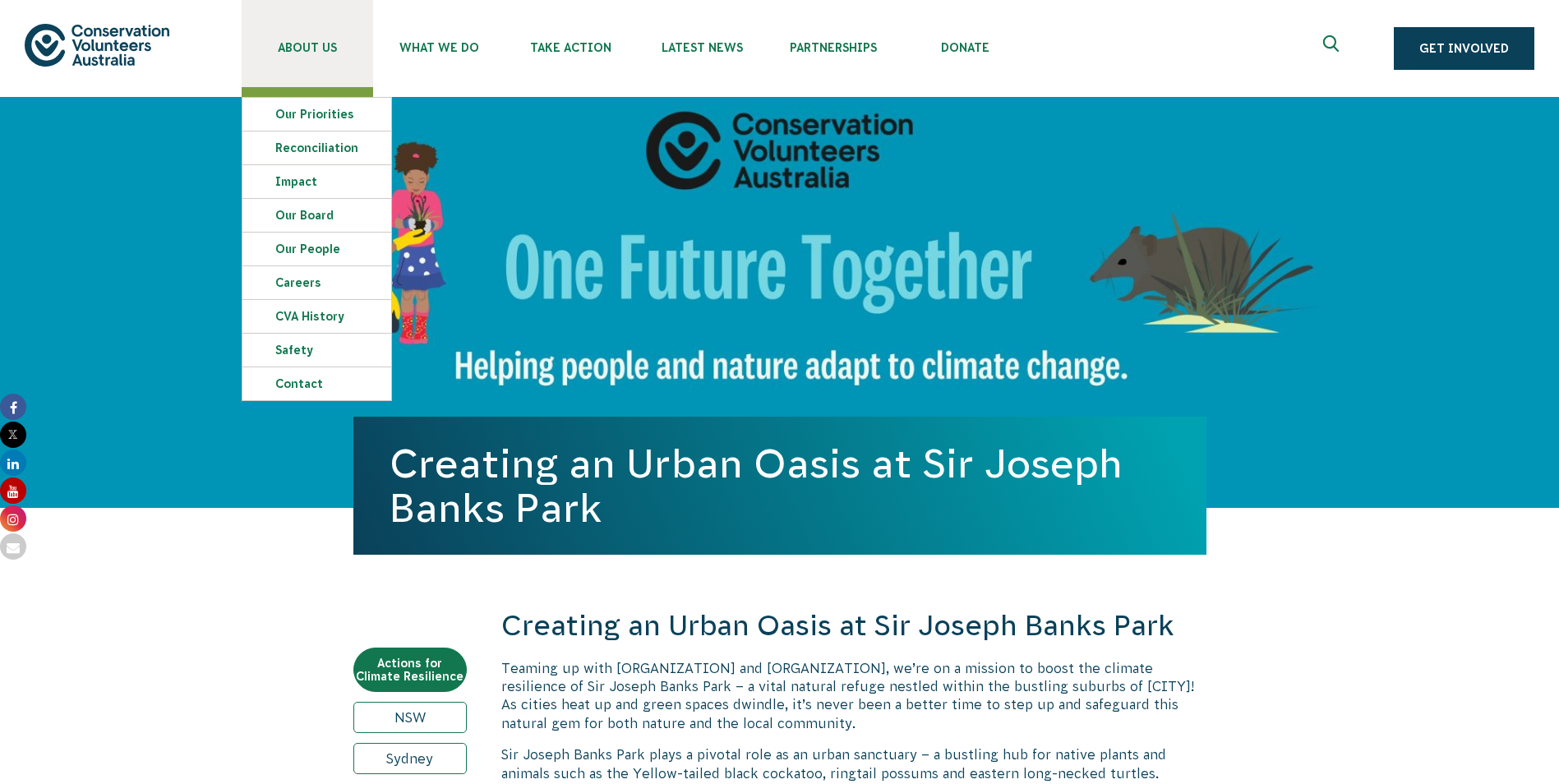 click on "About Us" at bounding box center (307, 48) 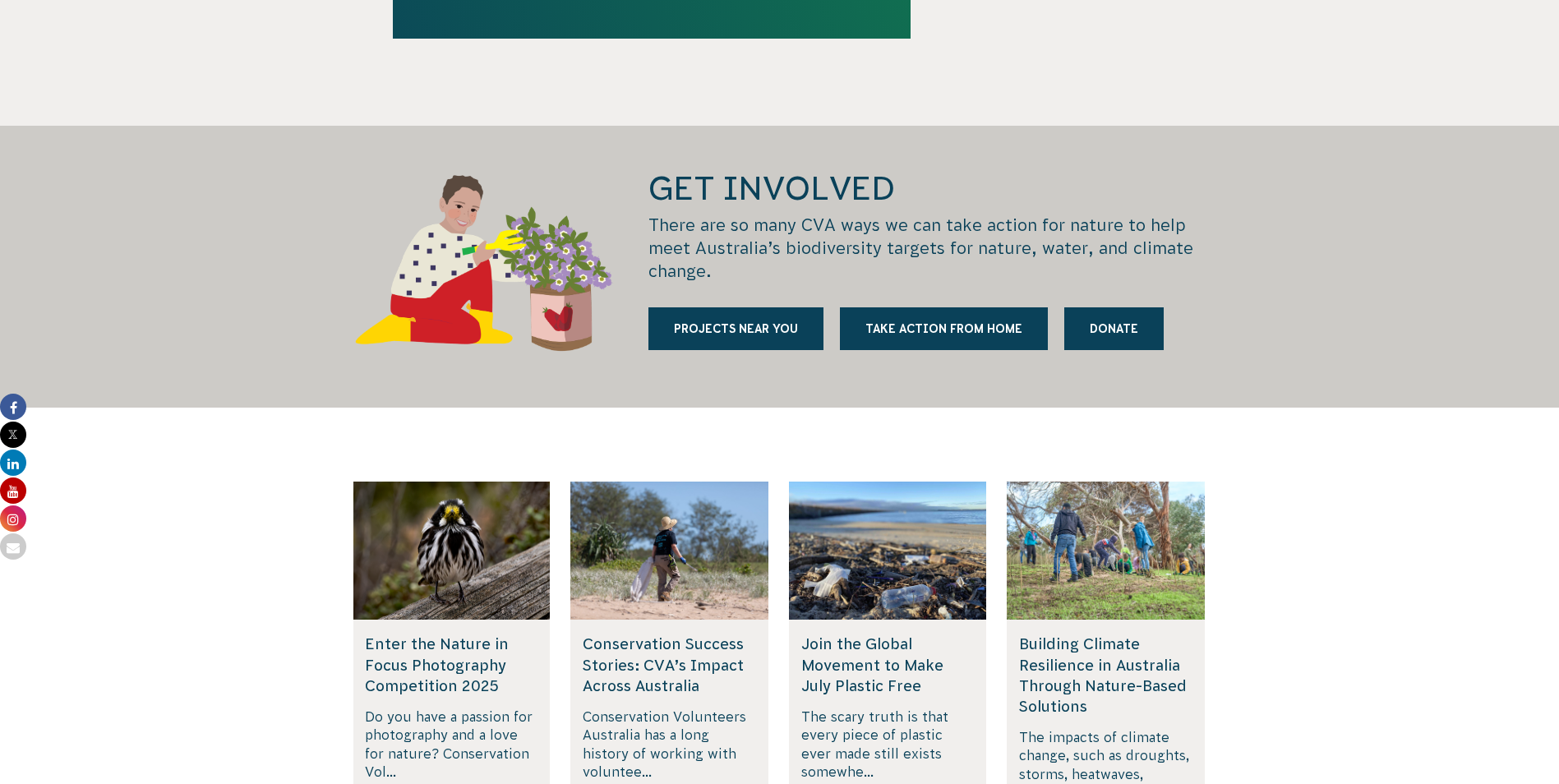 scroll, scrollTop: 2055, scrollLeft: 0, axis: vertical 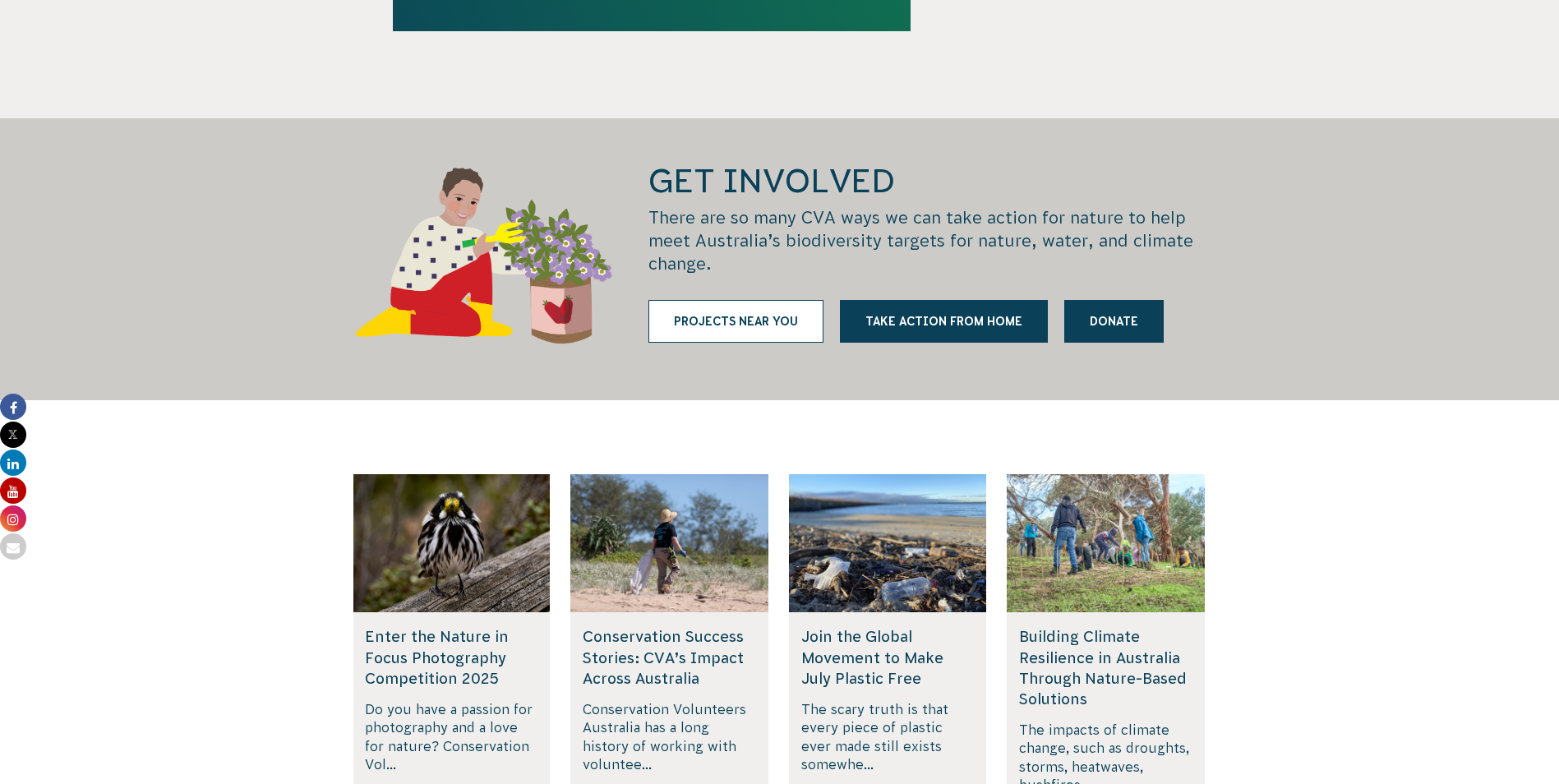 click on "Projects near you" at bounding box center [736, 321] 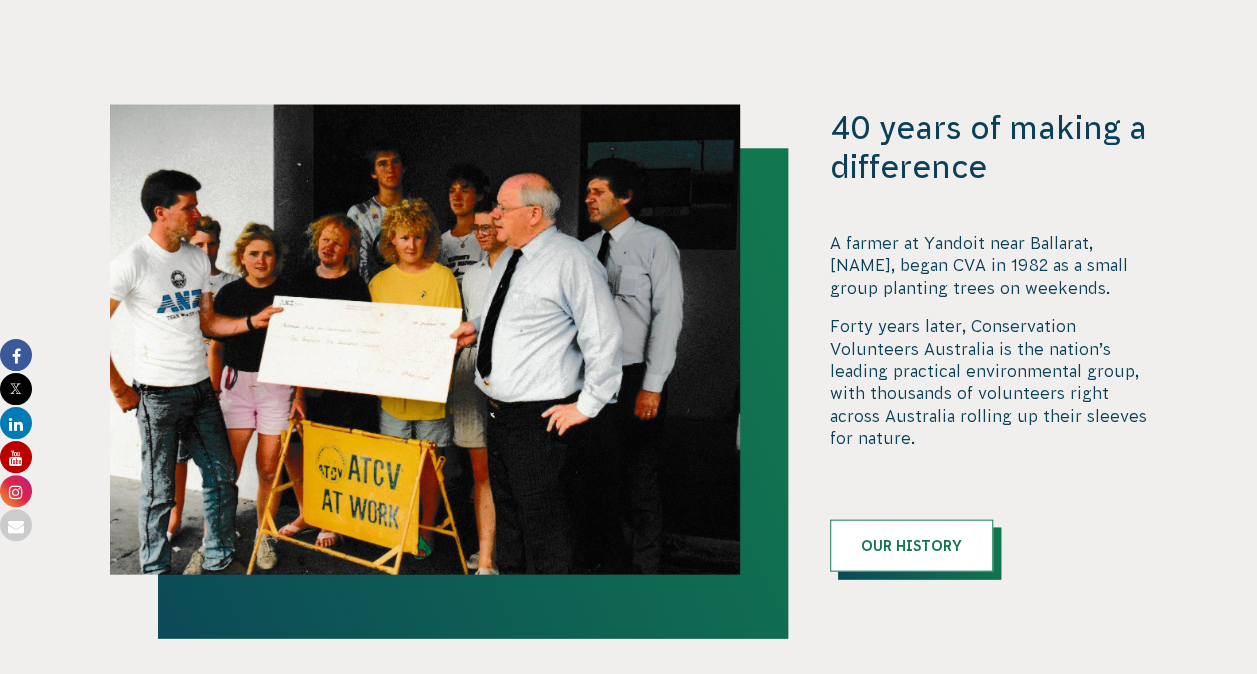 scroll, scrollTop: 1680, scrollLeft: 0, axis: vertical 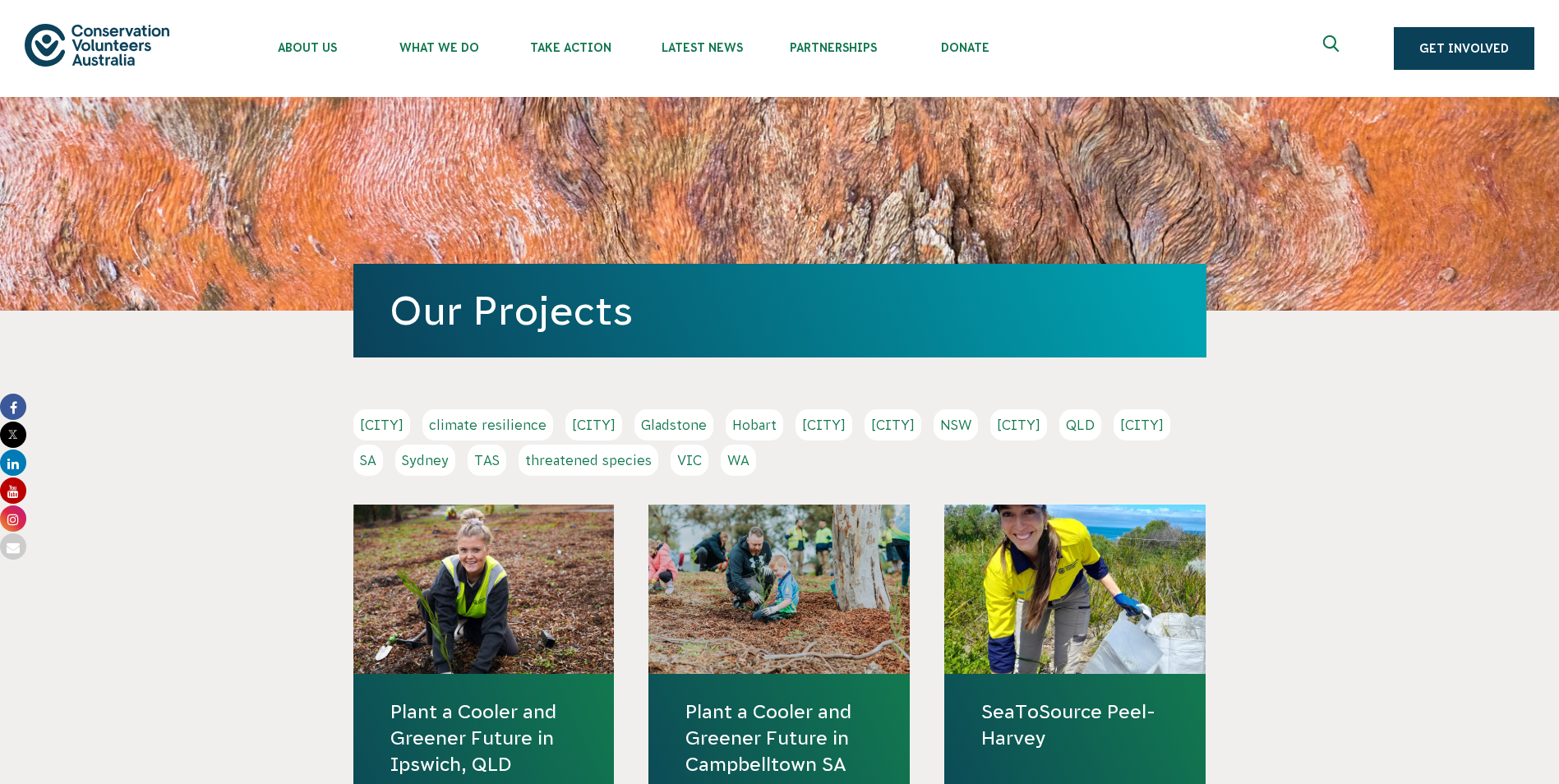 click on "NSW" at bounding box center (956, 425) 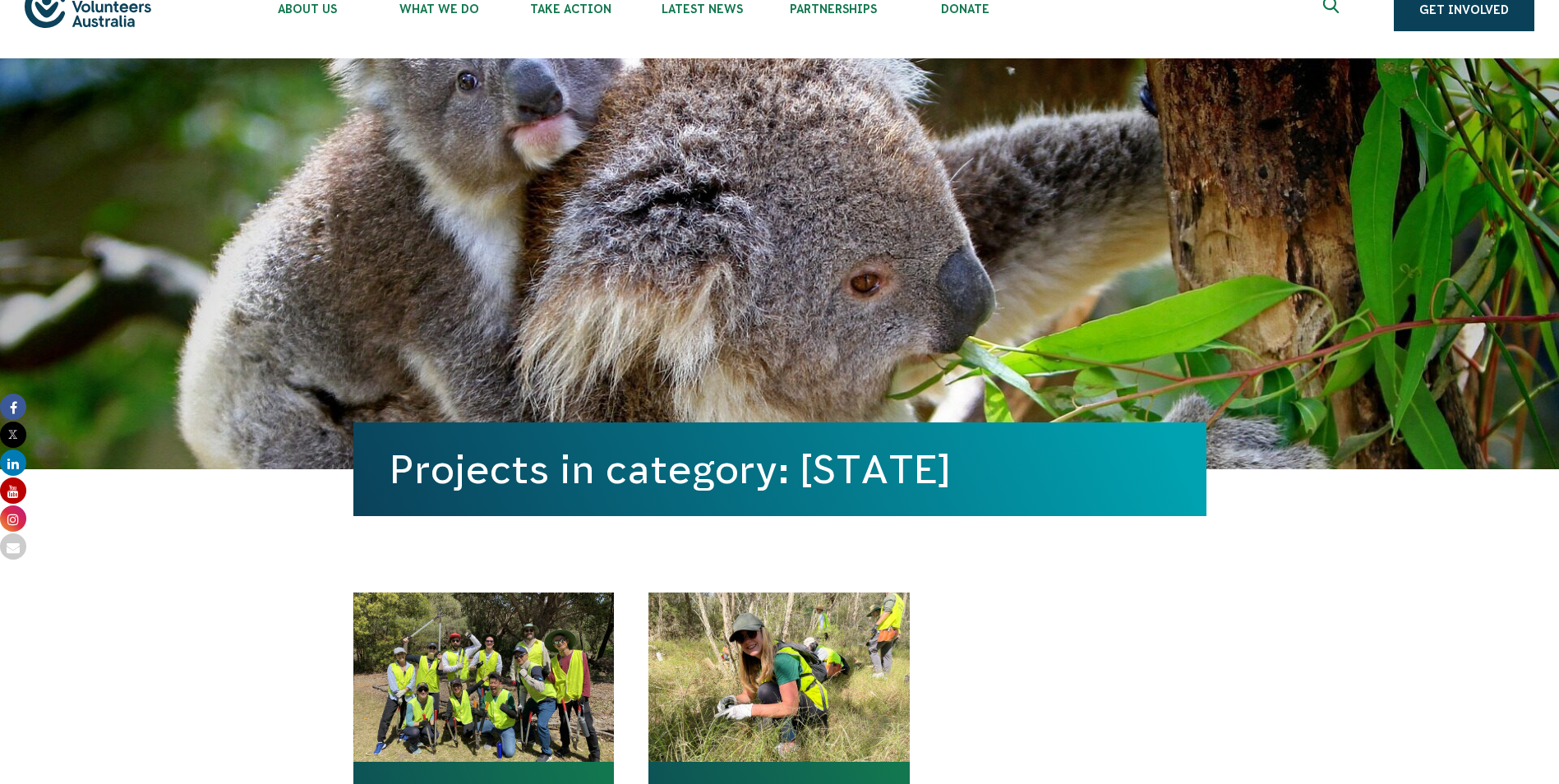 scroll, scrollTop: 0, scrollLeft: 0, axis: both 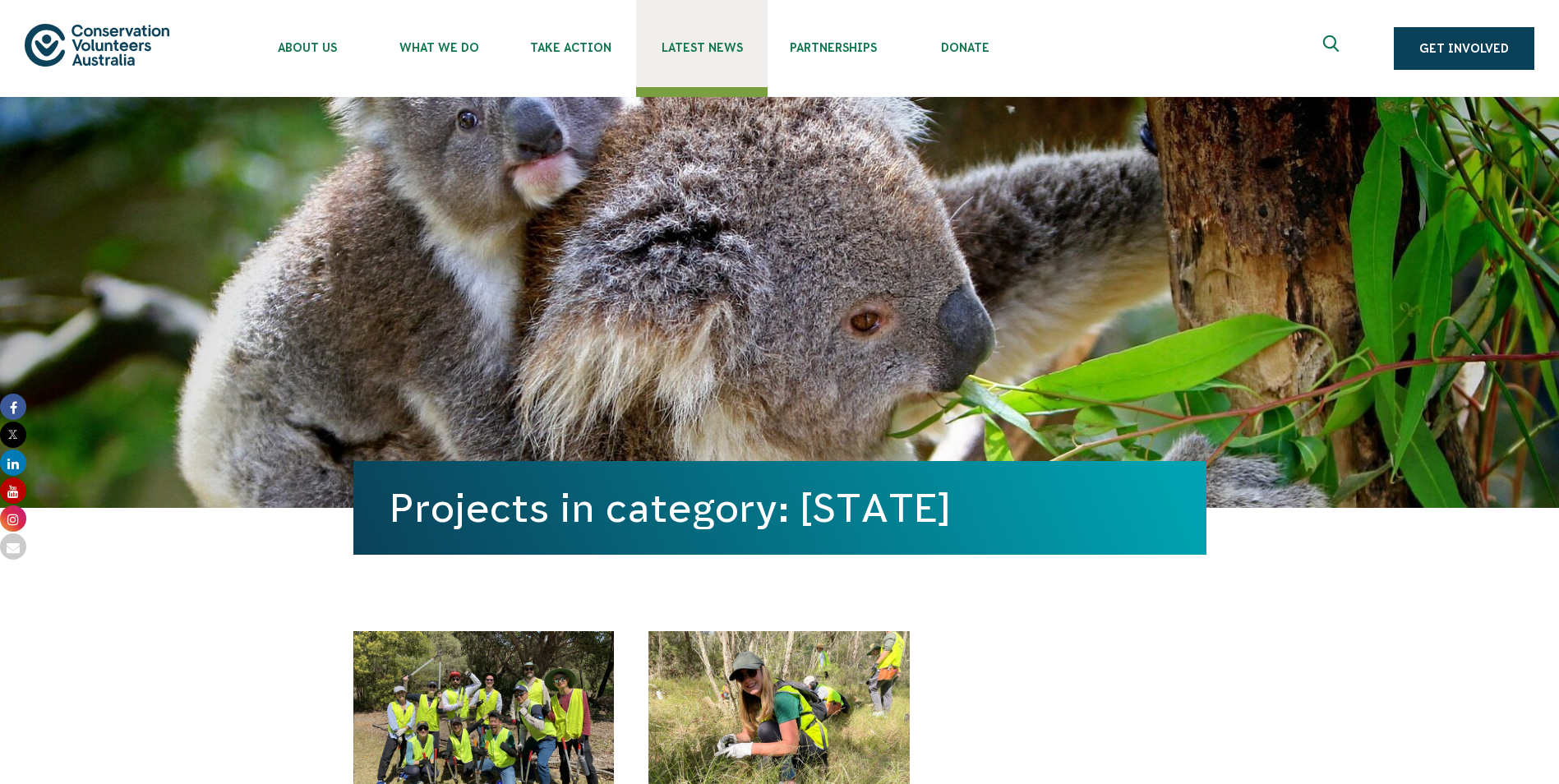click on "Latest News" at bounding box center [702, 48] 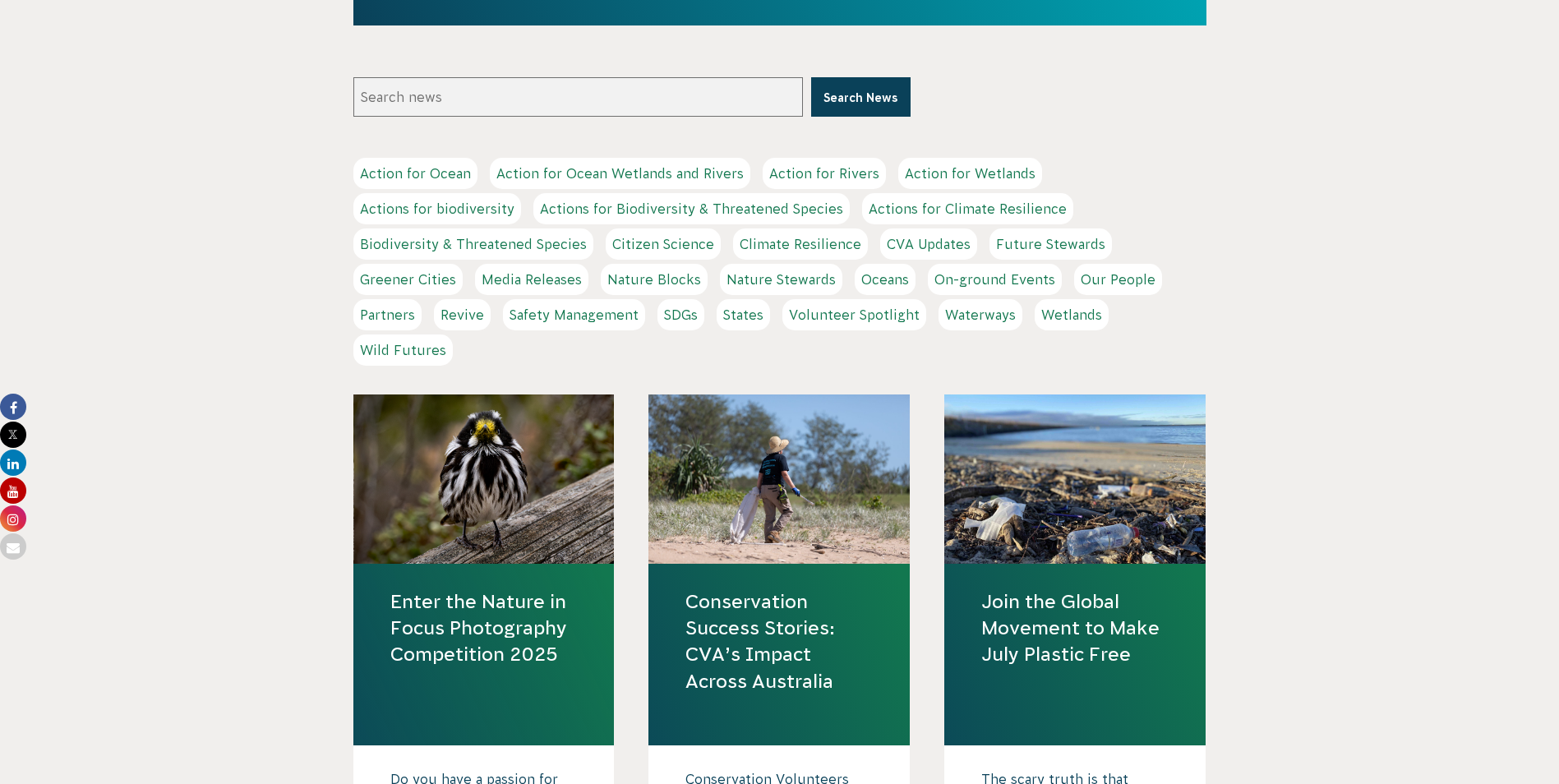 scroll, scrollTop: 0, scrollLeft: 0, axis: both 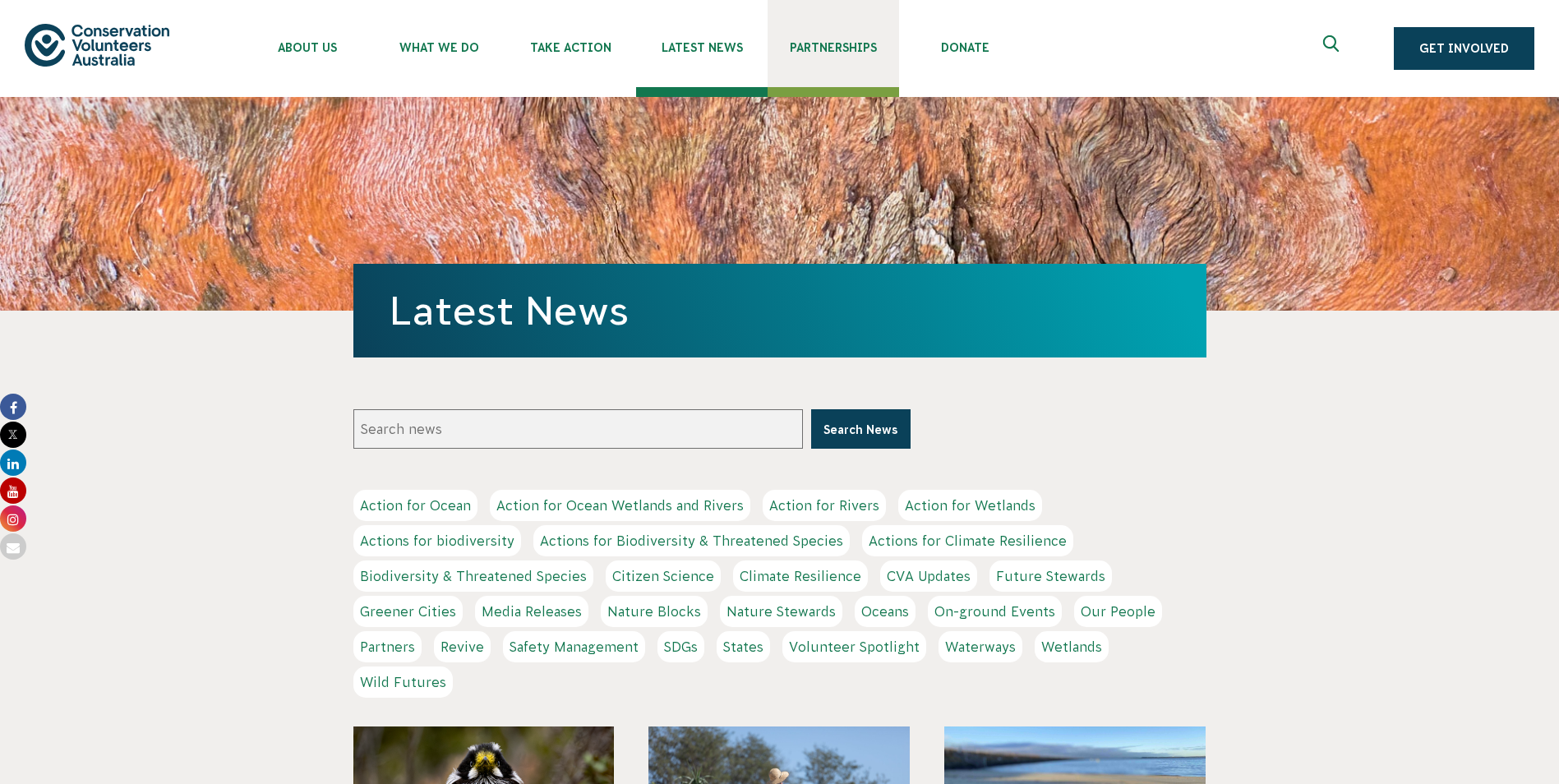 click on "Partnerships" at bounding box center [833, 48] 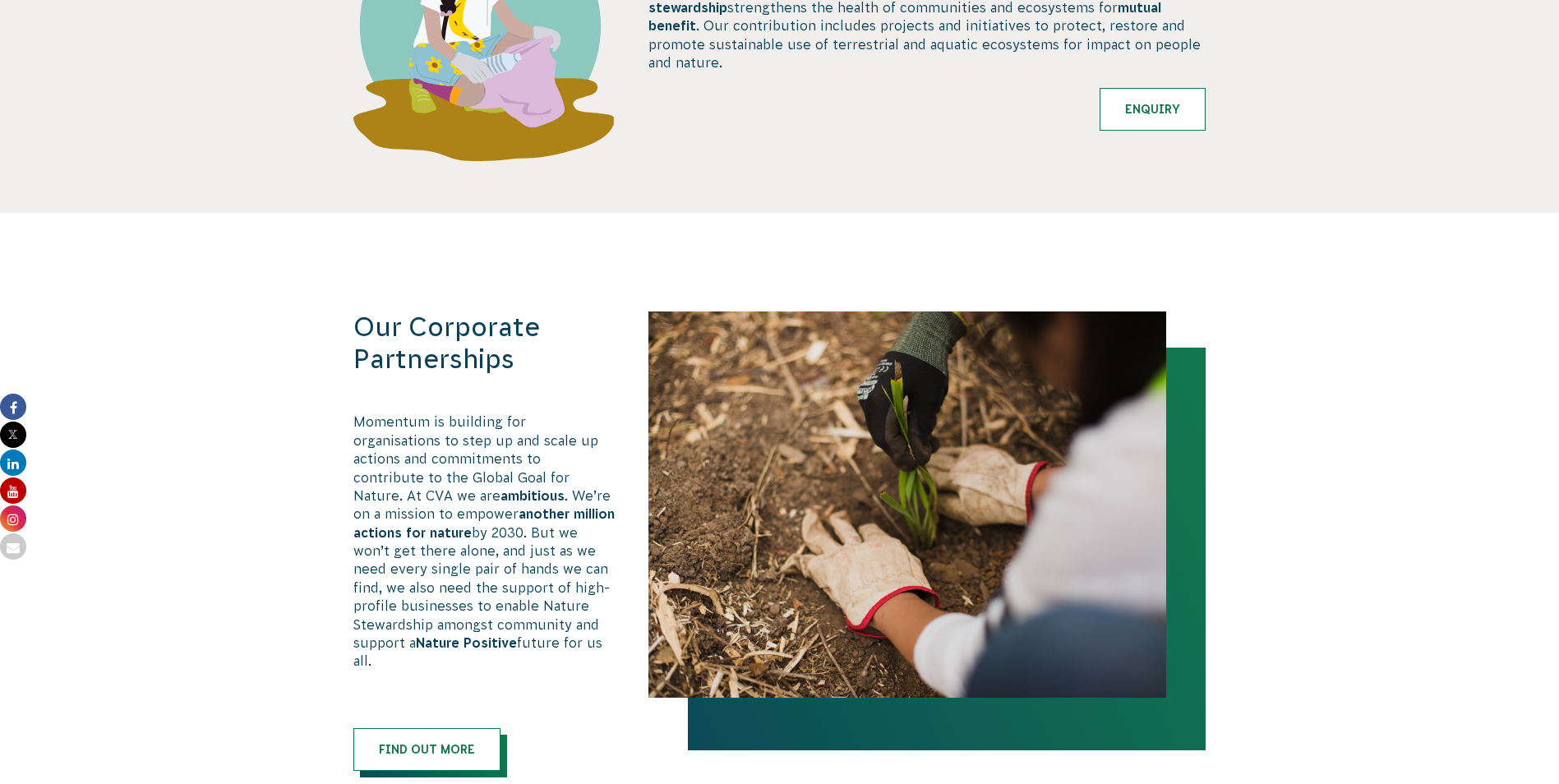 scroll, scrollTop: 904, scrollLeft: 0, axis: vertical 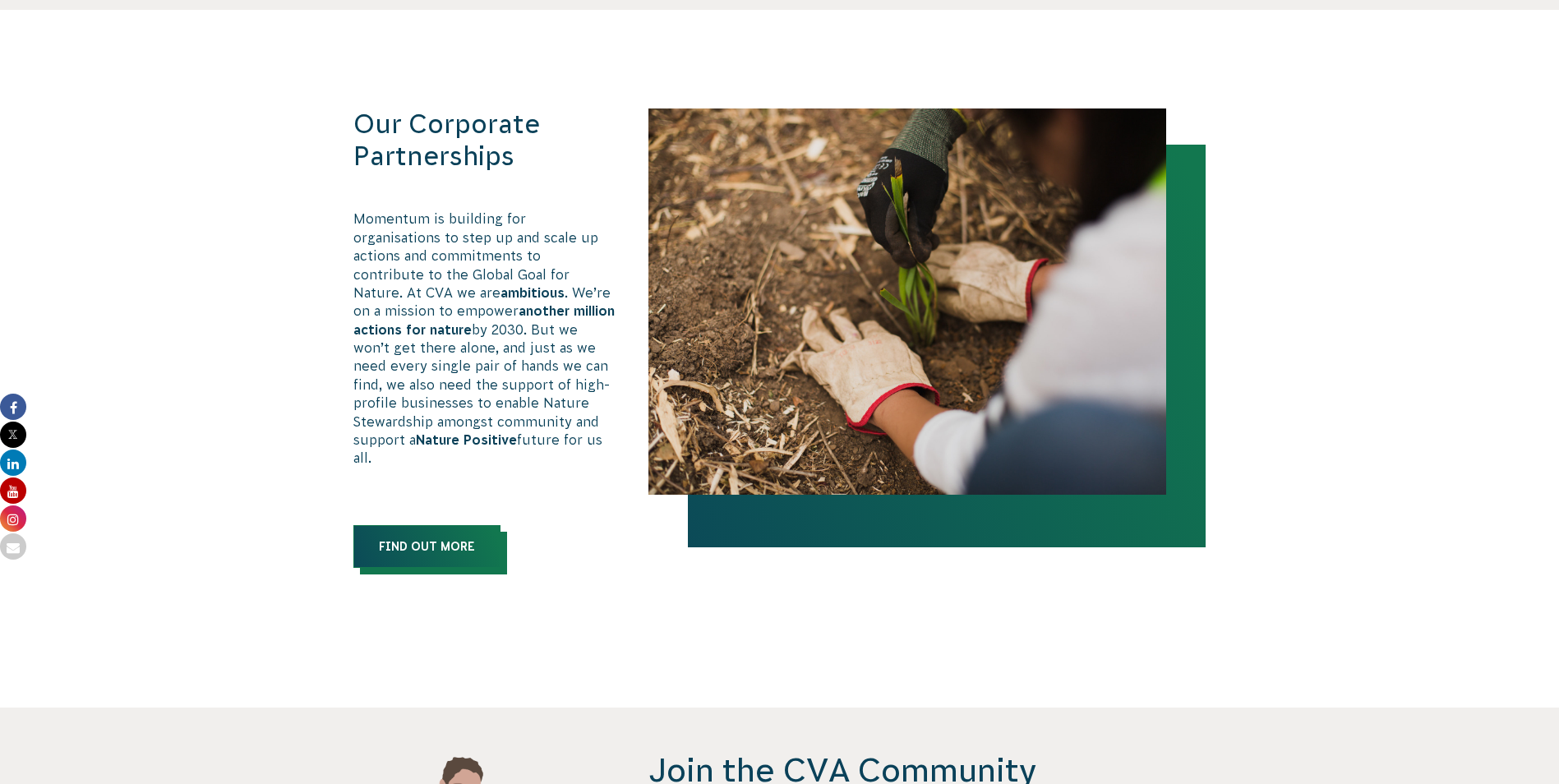 click on "Find out more" at bounding box center (427, 546) 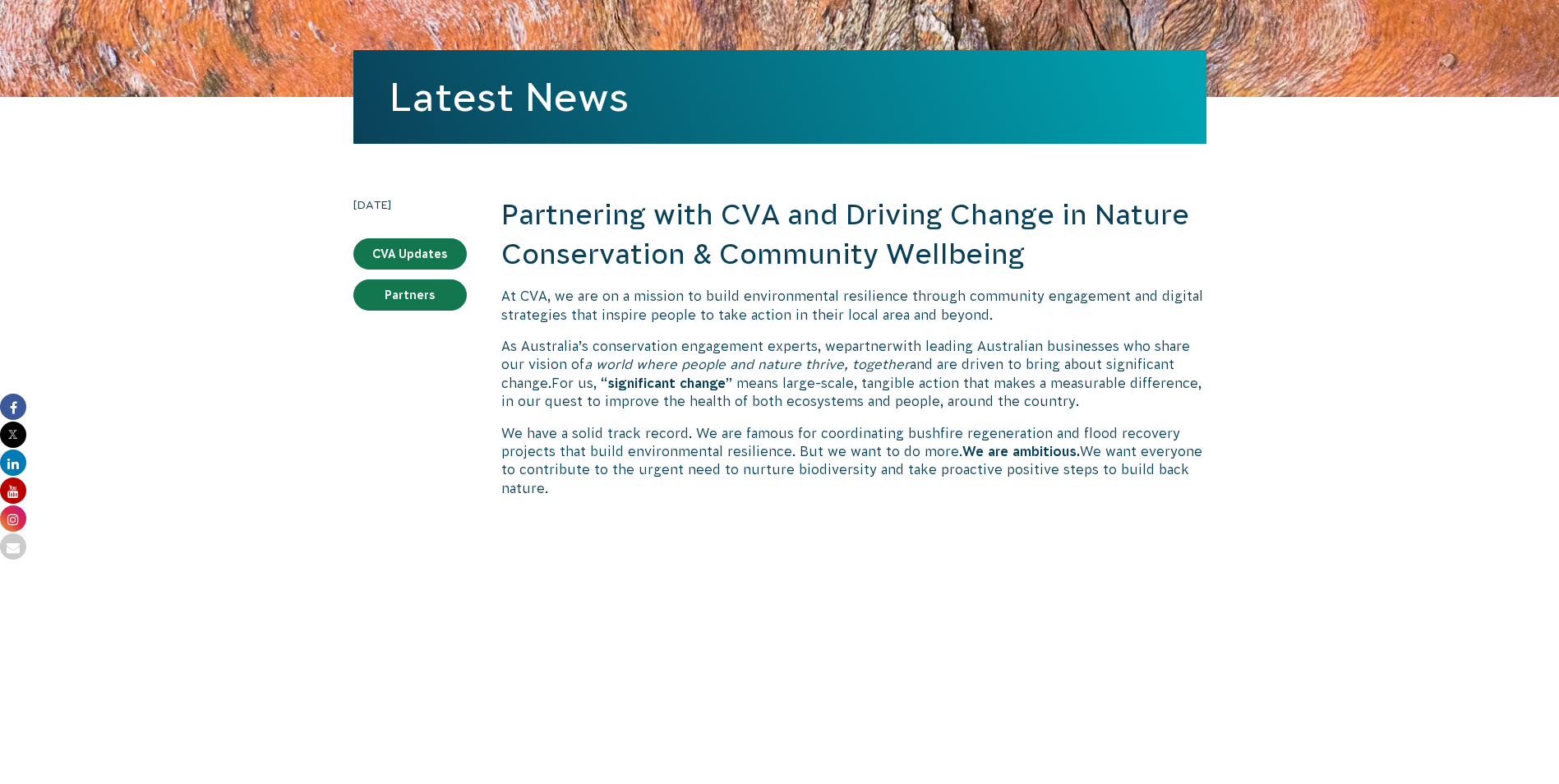 scroll, scrollTop: 0, scrollLeft: 0, axis: both 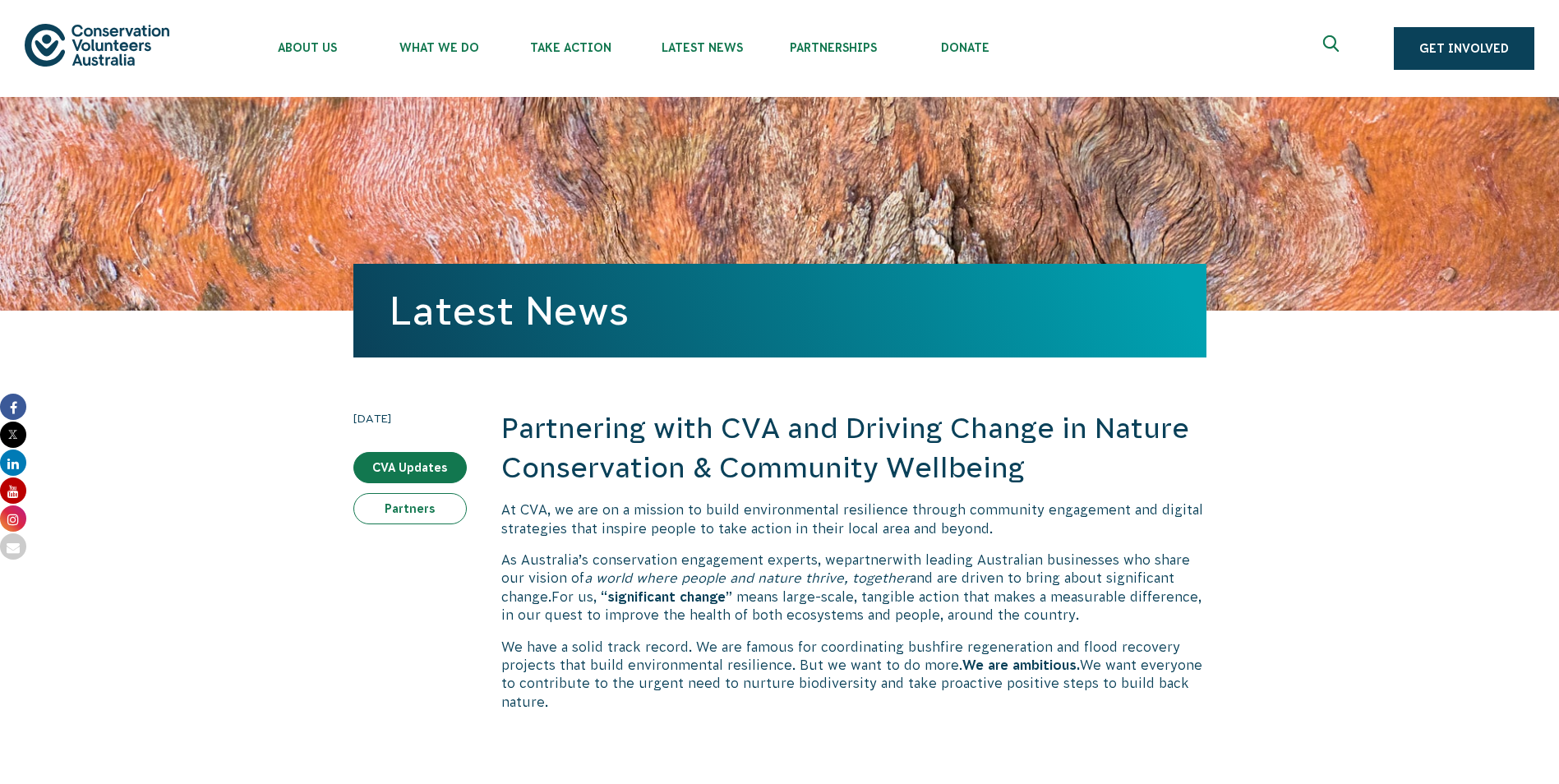 click on "Partners" at bounding box center (410, 509) 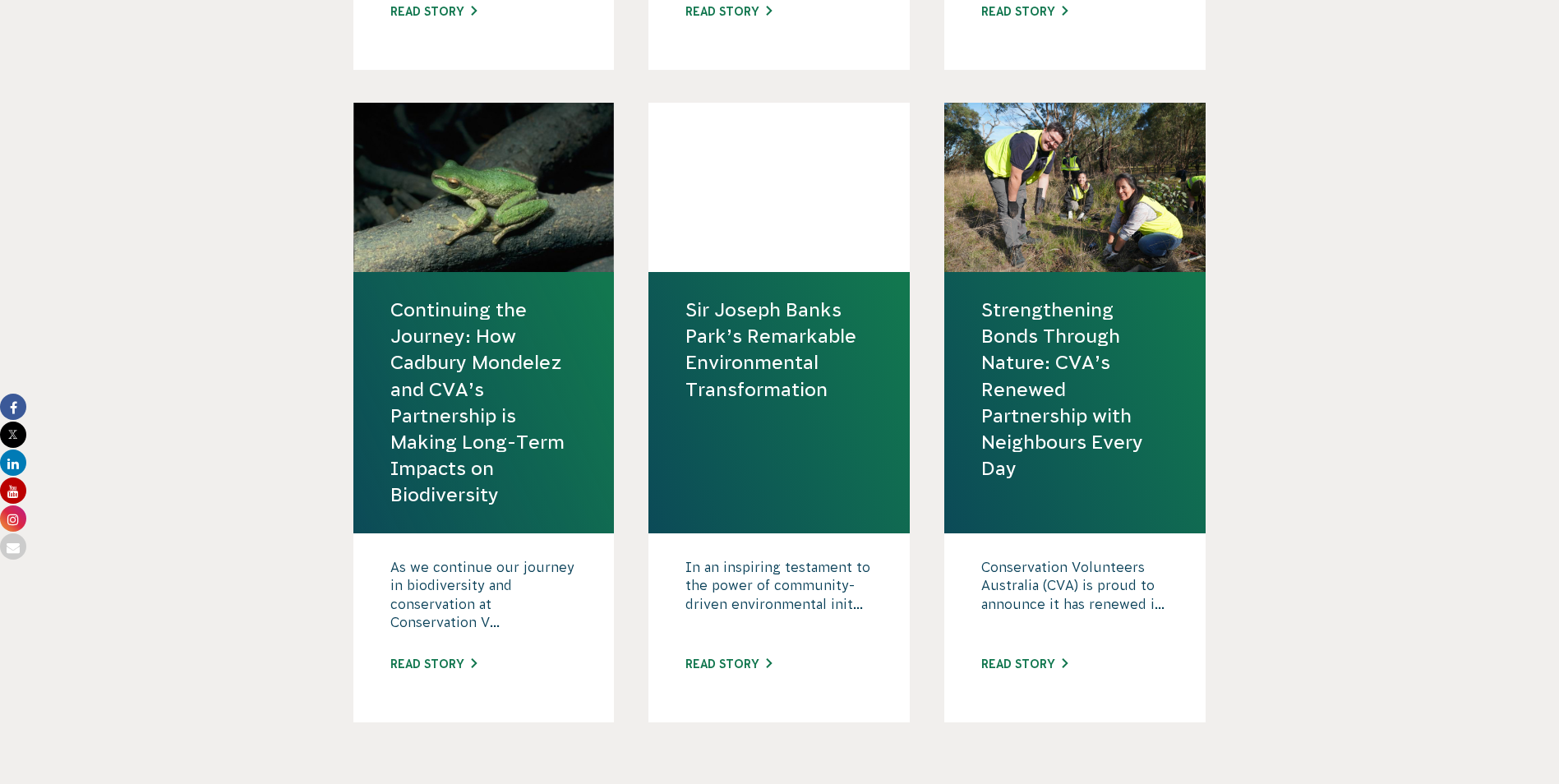 scroll, scrollTop: 1726, scrollLeft: 0, axis: vertical 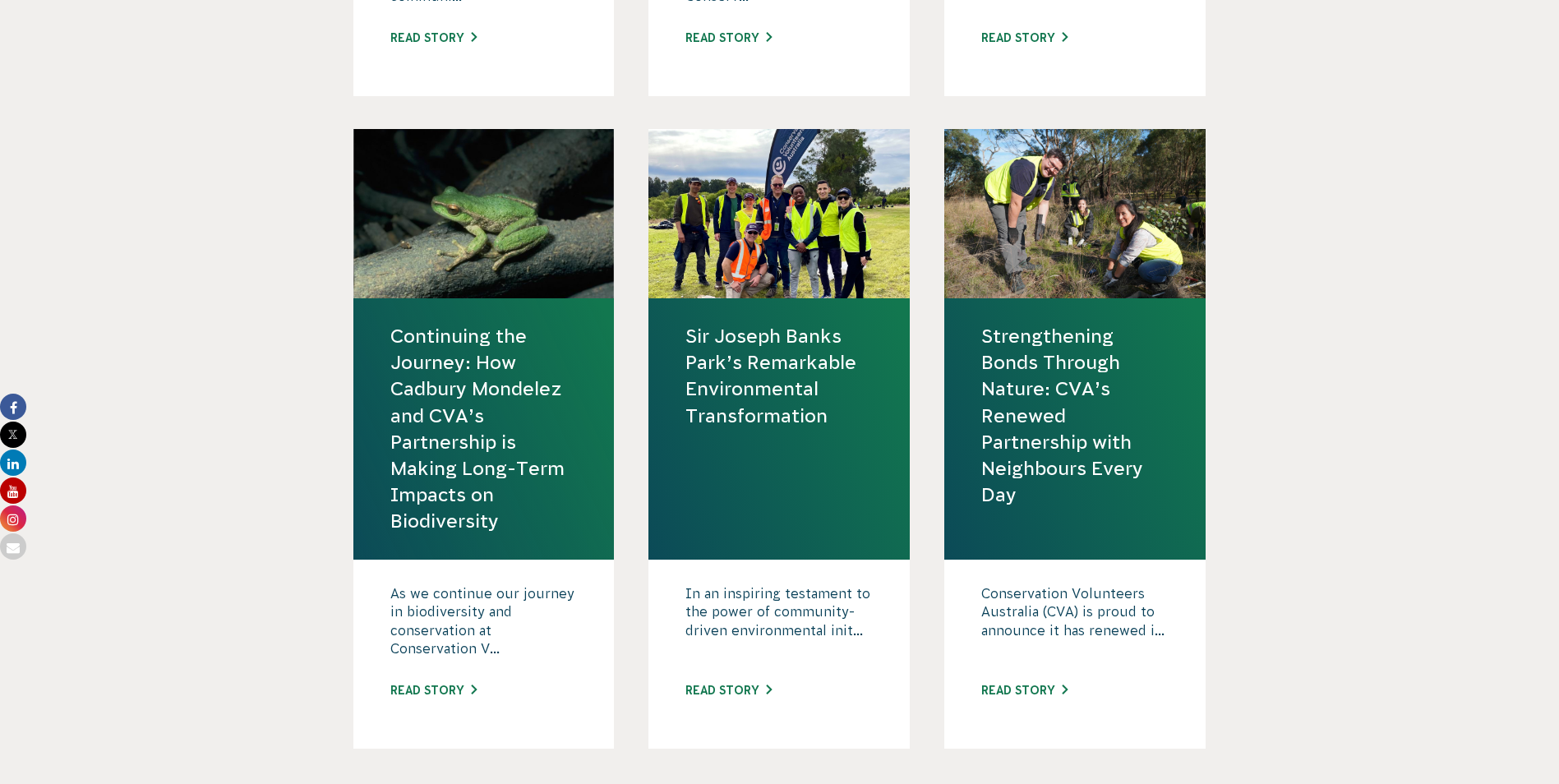click on "Strengthening Bonds Through Nature: CVA’s Renewed Partnership with Neighbours Every Day" at bounding box center (1075, 415) 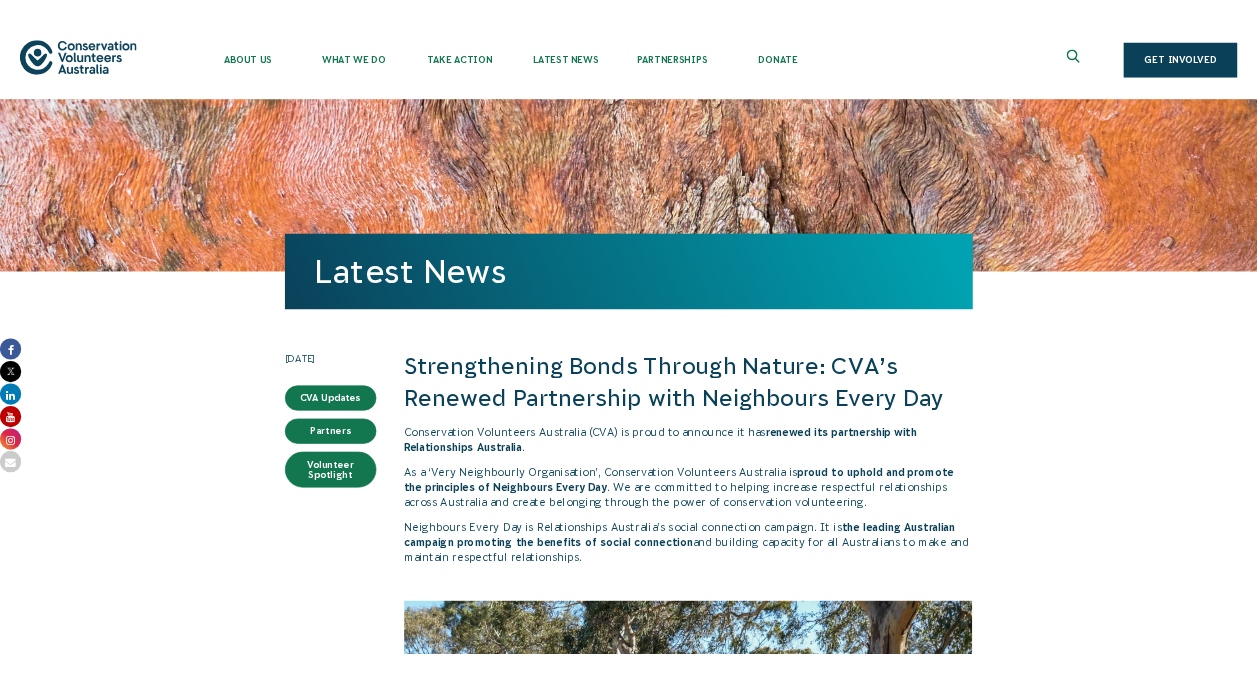 scroll, scrollTop: 0, scrollLeft: 0, axis: both 